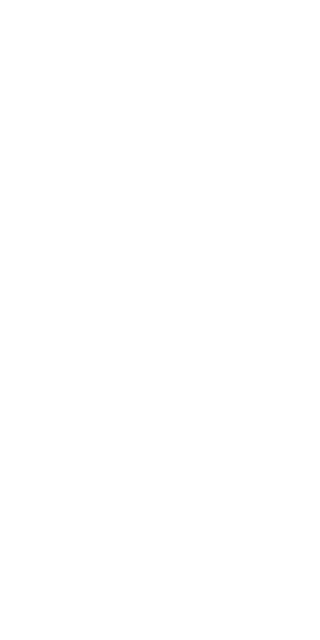 scroll, scrollTop: 0, scrollLeft: 0, axis: both 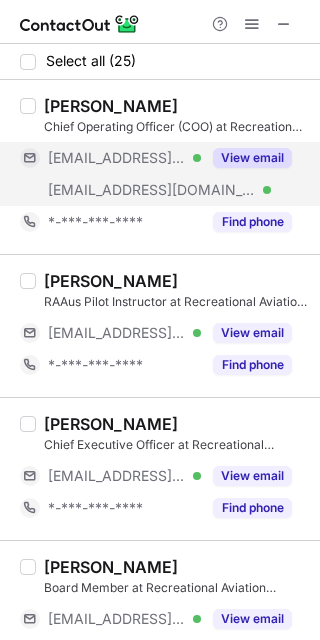 click on "View email" at bounding box center (252, 158) 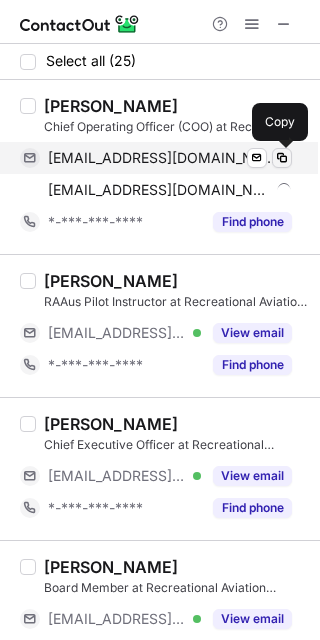 click at bounding box center [282, 158] 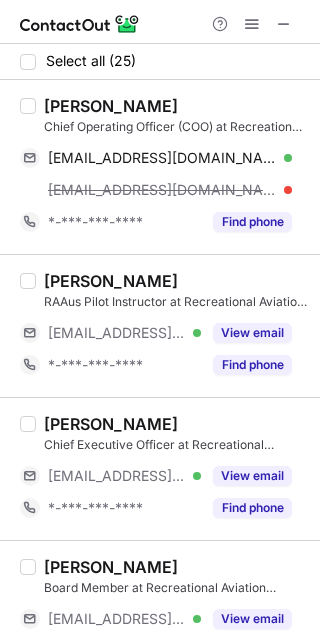 click on "Ben Lambon" at bounding box center (111, 106) 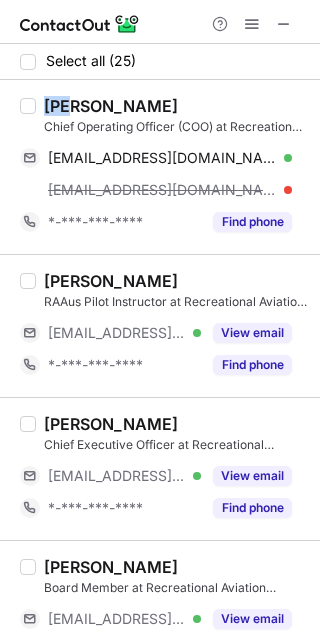 click on "Ben Lambon" at bounding box center (111, 106) 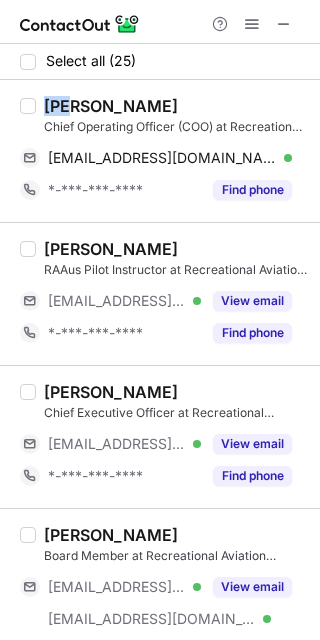 copy on "Ben" 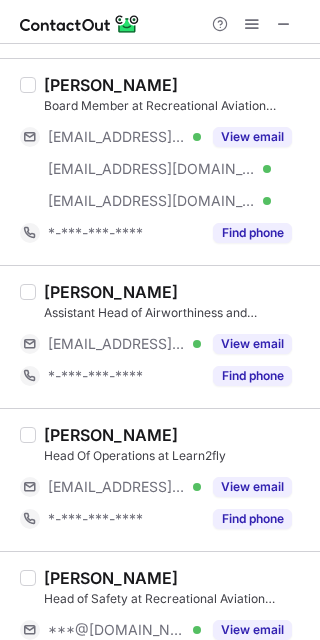 scroll, scrollTop: 451, scrollLeft: 0, axis: vertical 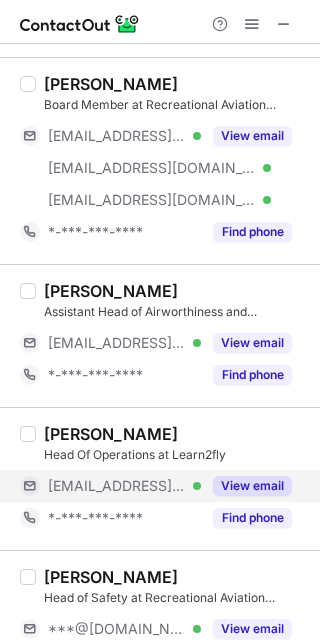 click on "View email" at bounding box center (252, 486) 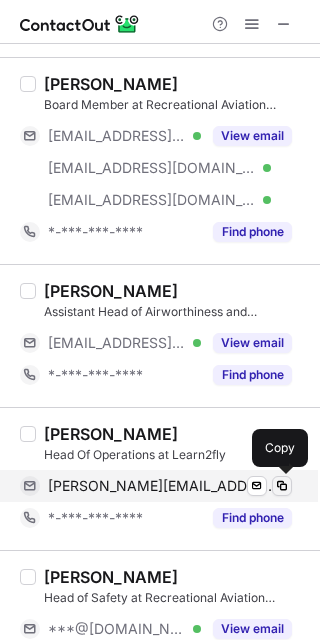 click at bounding box center (282, 486) 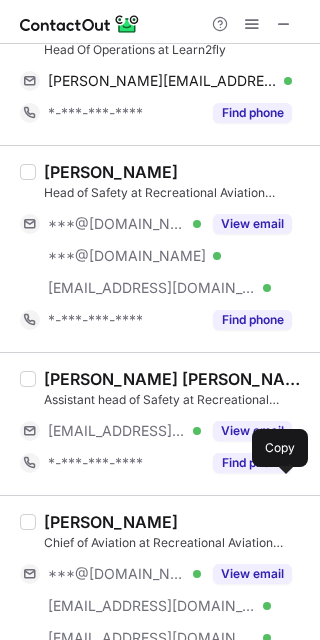 scroll, scrollTop: 842, scrollLeft: 0, axis: vertical 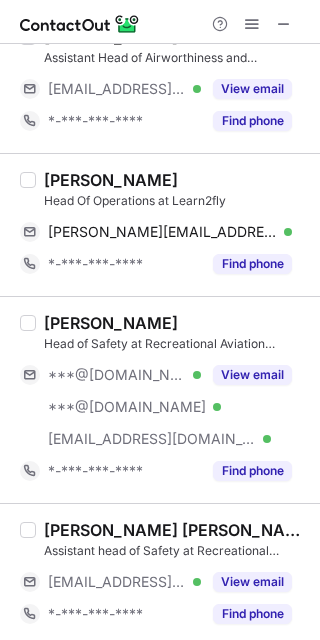 click on "Andrew Scheiffers" at bounding box center (111, 180) 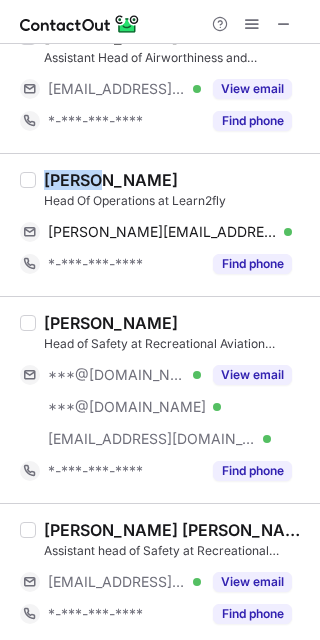 click on "Andrew Scheiffers" at bounding box center [111, 180] 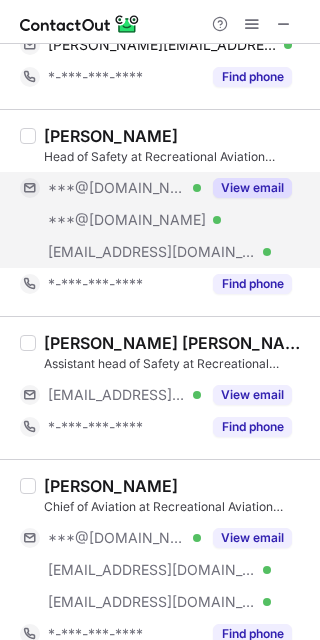 scroll, scrollTop: 894, scrollLeft: 0, axis: vertical 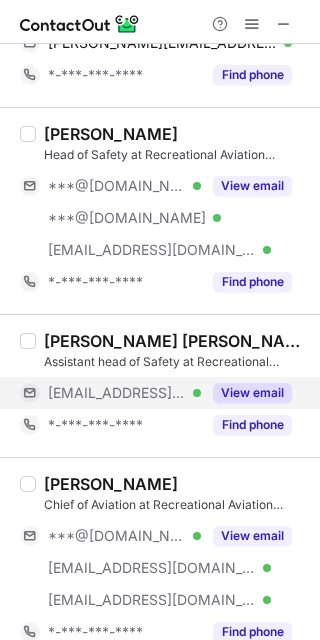 click on "View email" at bounding box center (252, 393) 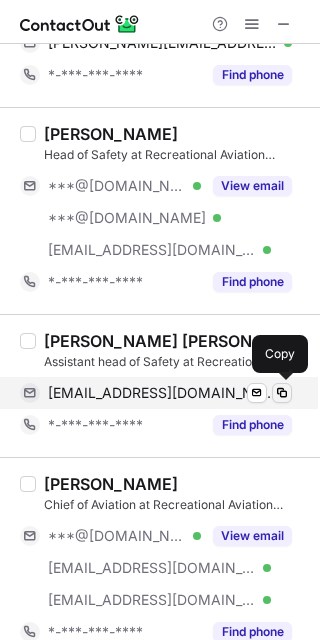 click at bounding box center (282, 393) 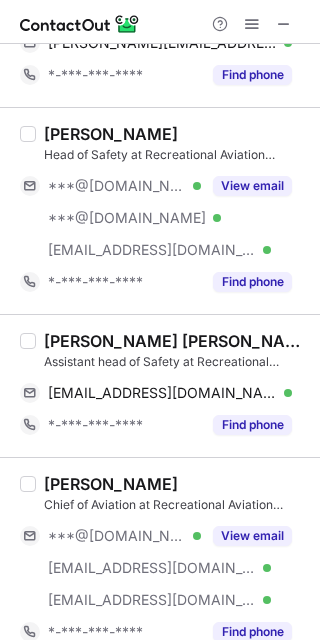 click on "ASHWIN KUMAR SUBRAMANIAM" at bounding box center [176, 341] 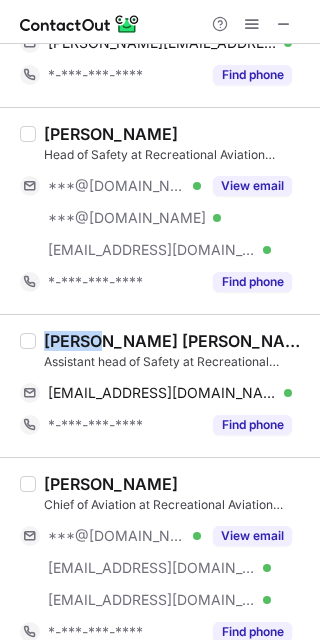 click on "ASHWIN KUMAR SUBRAMANIAM" at bounding box center [176, 341] 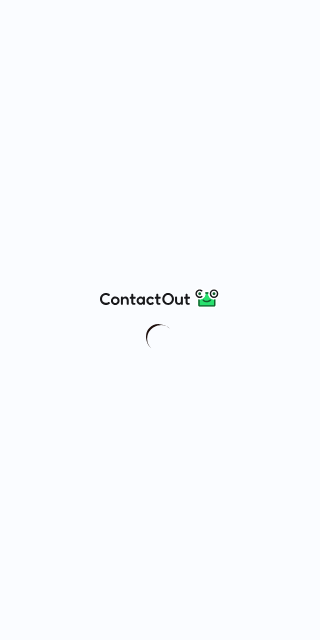 scroll, scrollTop: 0, scrollLeft: 0, axis: both 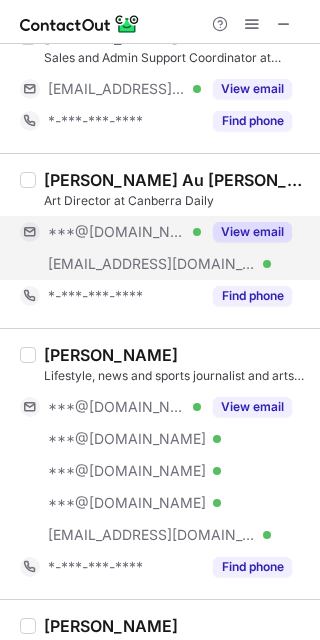 click on "View email" at bounding box center (252, 232) 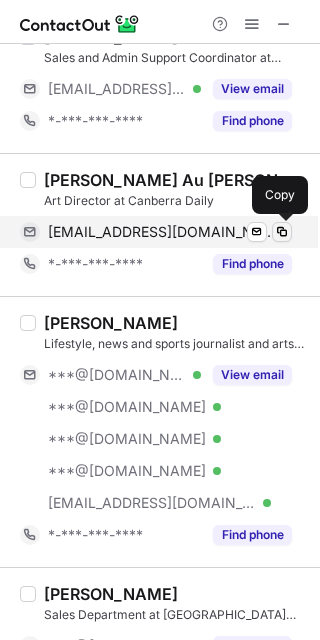 click at bounding box center [282, 232] 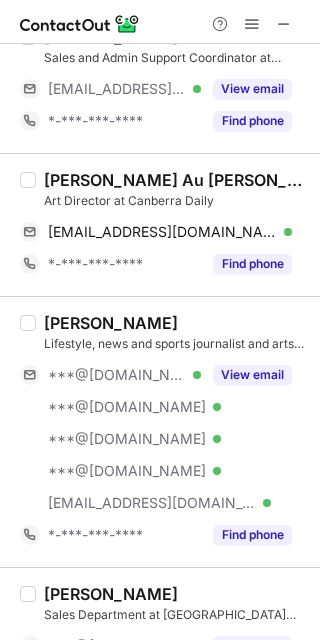 click on "[PERSON_NAME] Au [PERSON_NAME]" at bounding box center [176, 180] 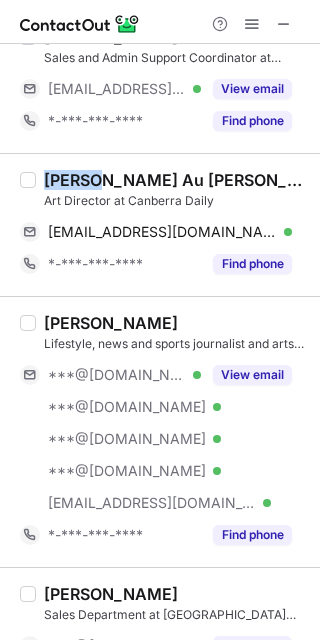 click on "[PERSON_NAME] Au [PERSON_NAME]" at bounding box center [176, 180] 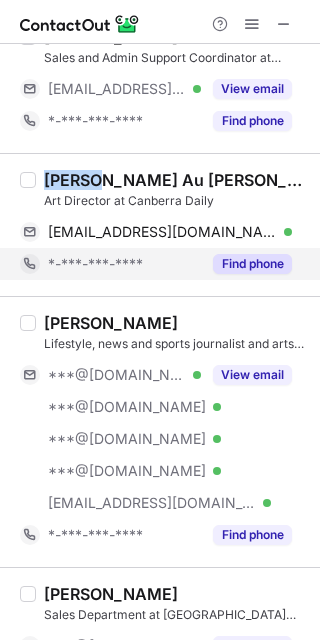 click on "Find phone" at bounding box center (252, 264) 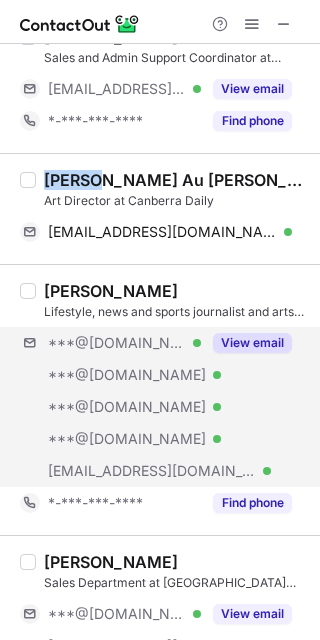copy on "[PERSON_NAME]" 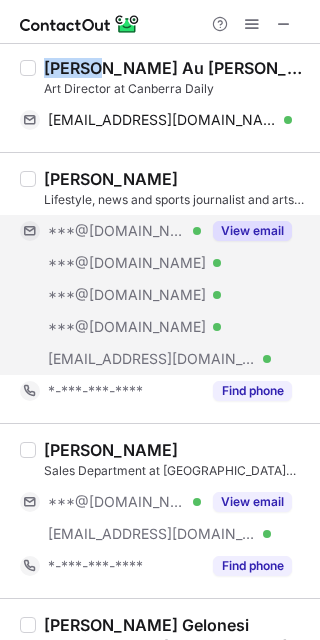 scroll, scrollTop: 468, scrollLeft: 0, axis: vertical 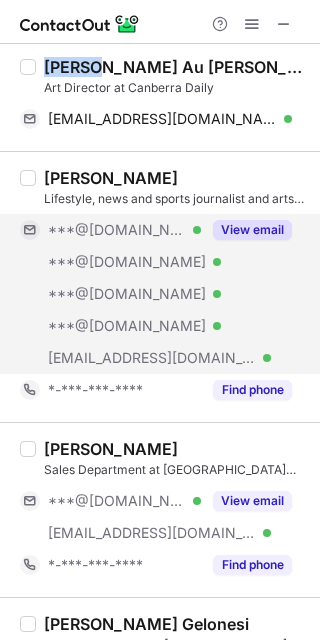 click on "View email" at bounding box center (252, 230) 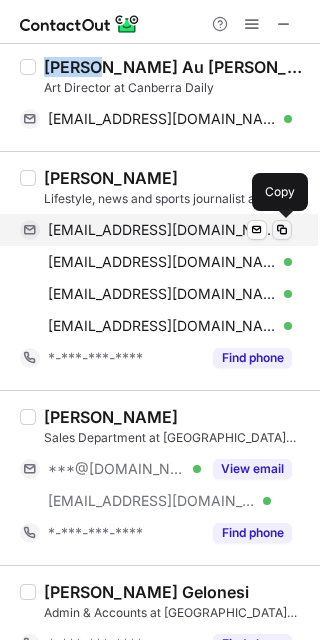 click at bounding box center (282, 230) 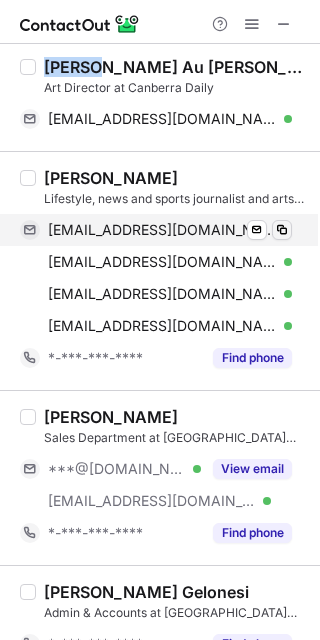click at bounding box center [282, 230] 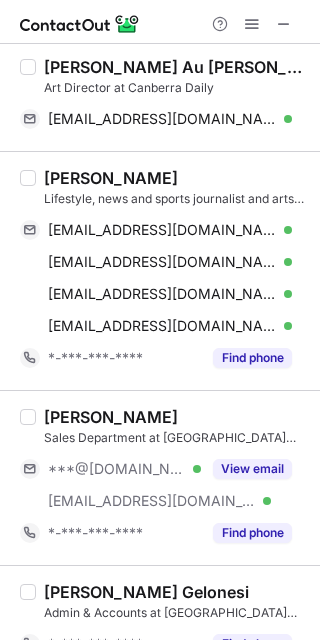 click on "[PERSON_NAME]" at bounding box center [111, 178] 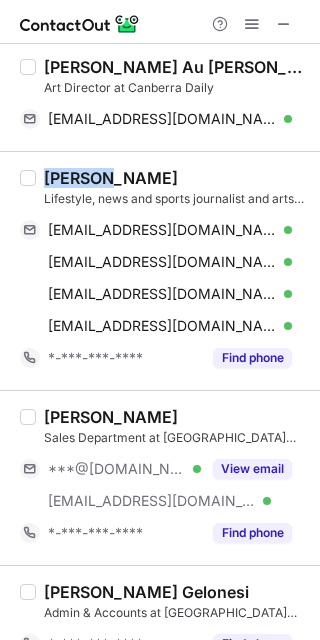 click on "[PERSON_NAME]" at bounding box center [111, 178] 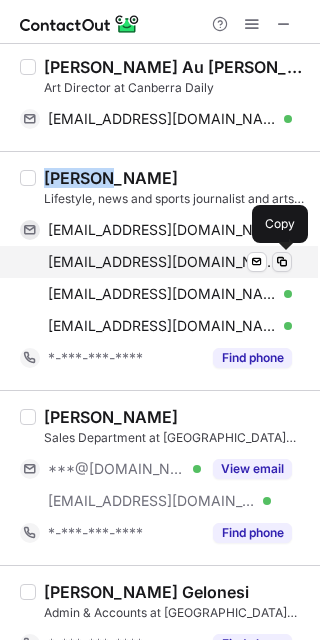click at bounding box center [282, 262] 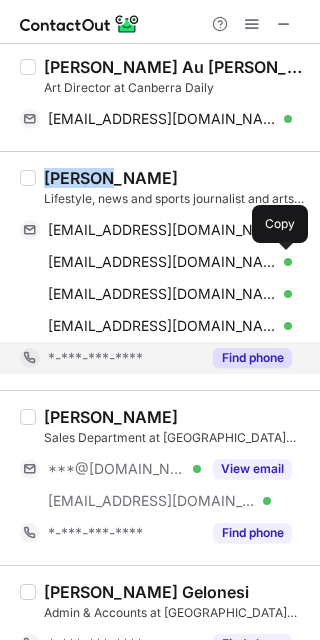 type 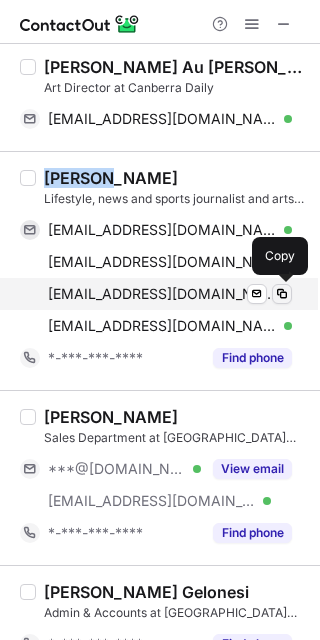 click at bounding box center [282, 294] 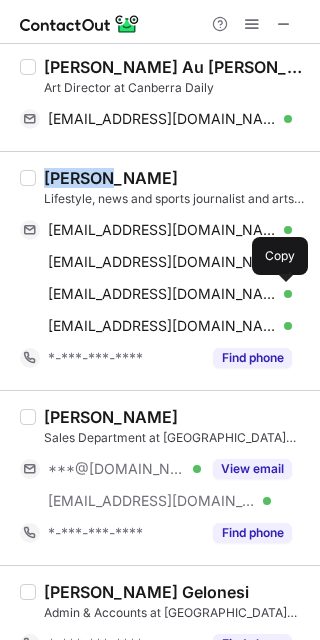 type 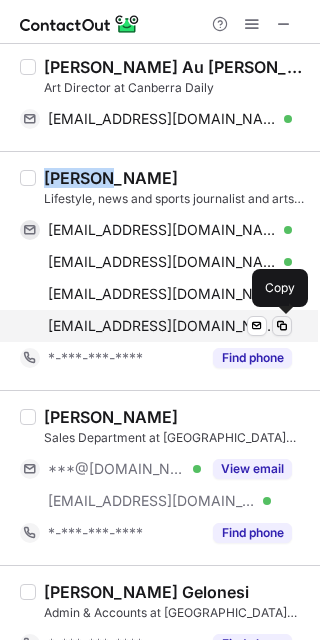 click at bounding box center (282, 326) 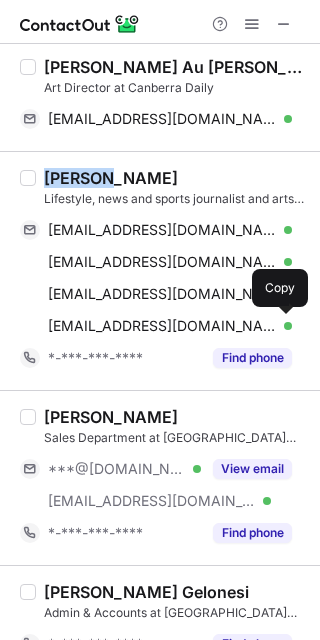 type 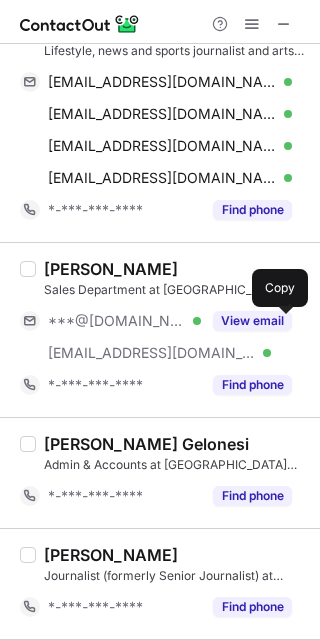 scroll, scrollTop: 628, scrollLeft: 0, axis: vertical 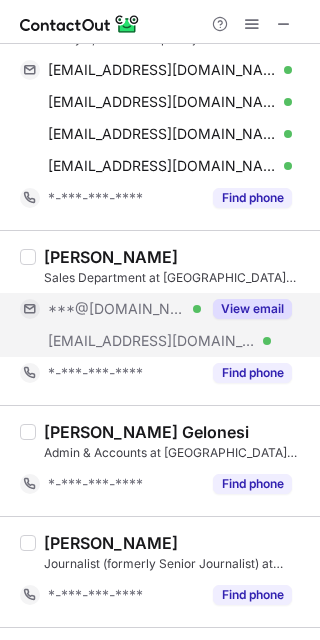 click on "View email" at bounding box center [252, 309] 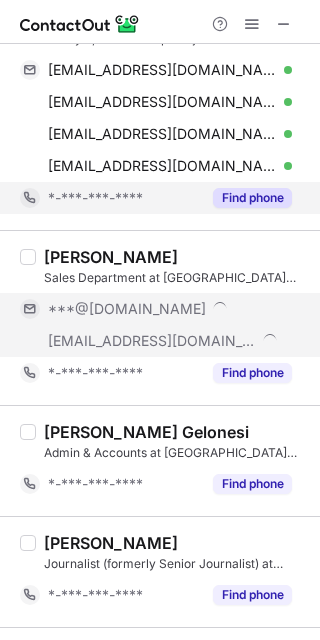 click on "Find phone" at bounding box center (252, 198) 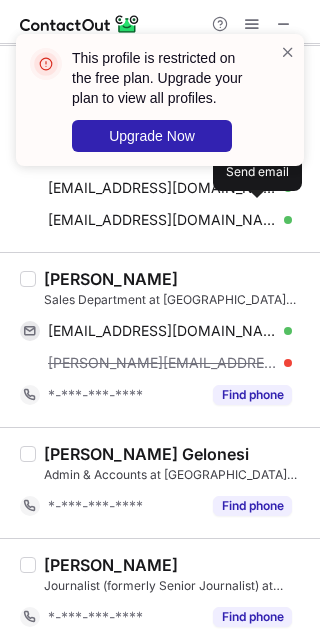 scroll, scrollTop: 575, scrollLeft: 0, axis: vertical 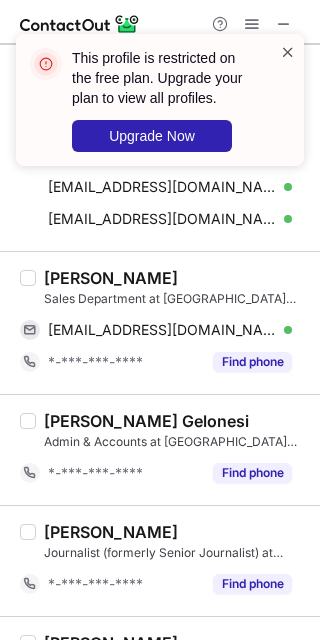 click at bounding box center [288, 52] 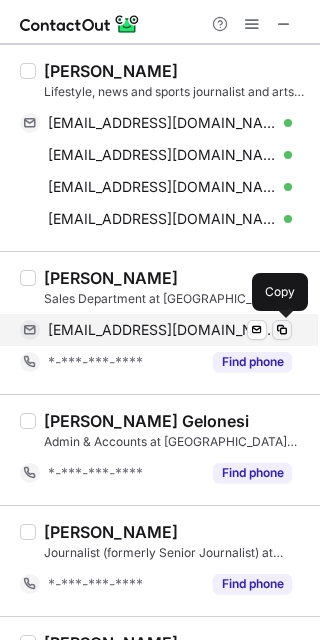 click at bounding box center (282, 330) 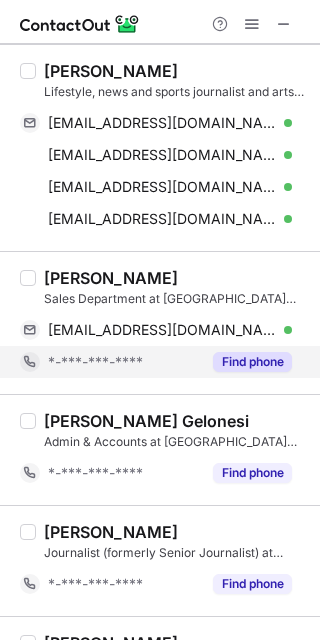 click on "Find phone" at bounding box center (252, 362) 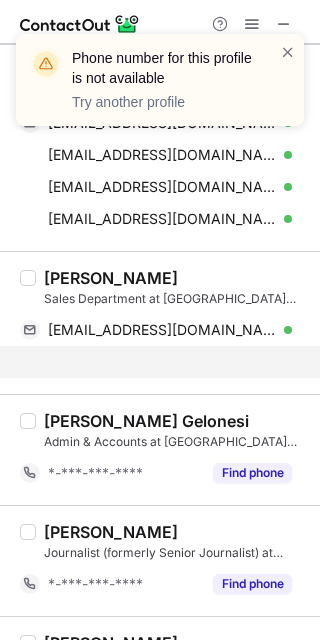 click on "[PERSON_NAME]" at bounding box center [111, 278] 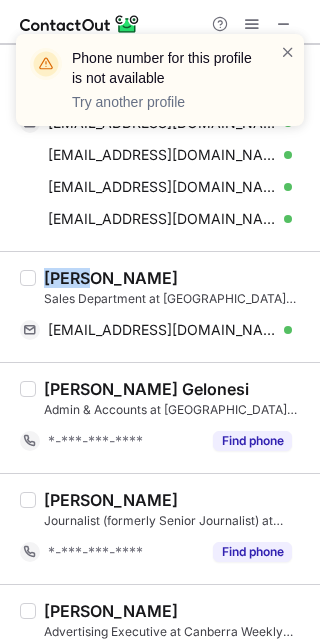 click on "[PERSON_NAME]" at bounding box center [111, 278] 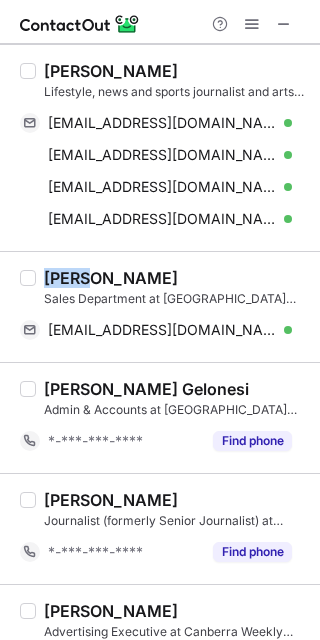 copy on "[PERSON_NAME]" 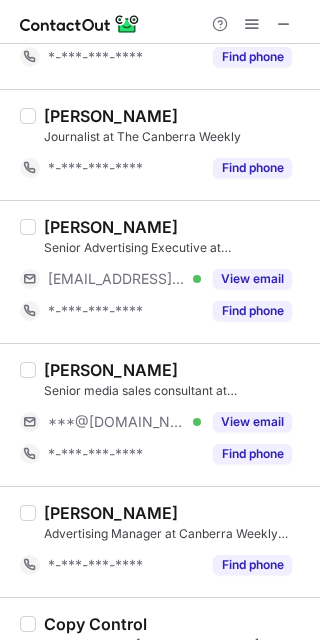 scroll, scrollTop: 1327, scrollLeft: 0, axis: vertical 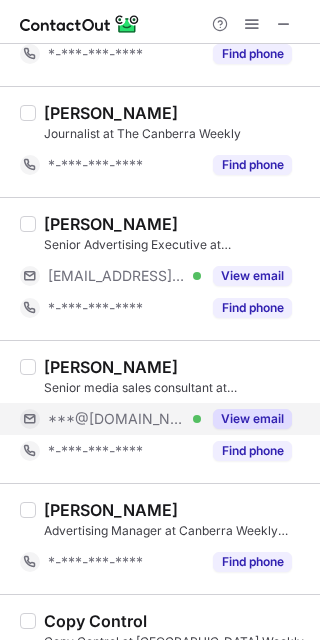 click on "View email" at bounding box center (252, 419) 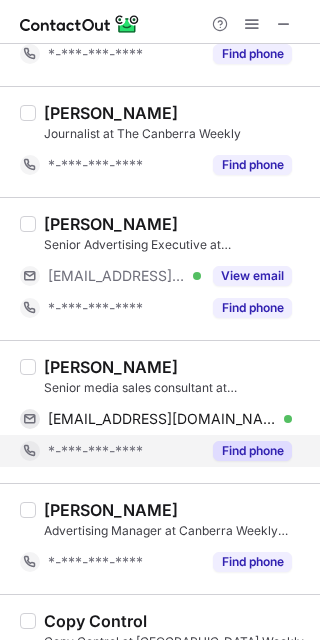 click on "Find phone" at bounding box center (252, 451) 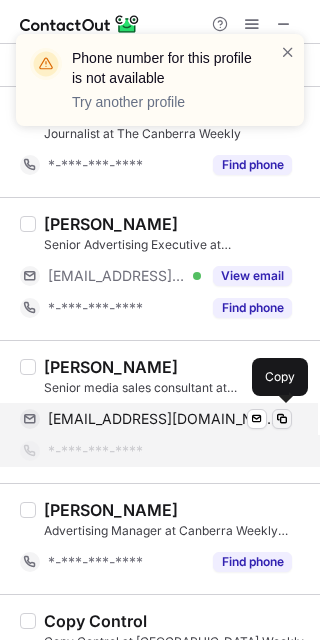 click at bounding box center [282, 419] 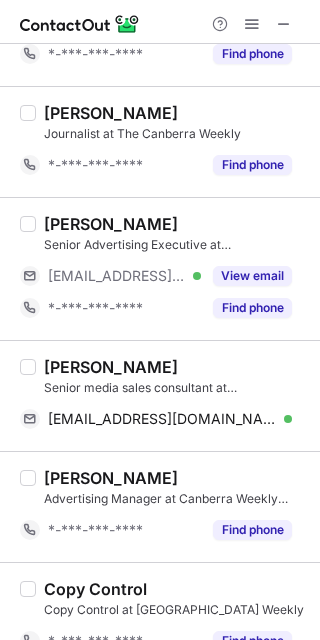 click on "[PERSON_NAME]" at bounding box center (111, 367) 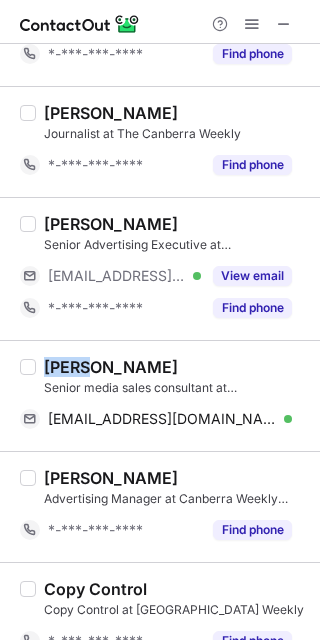 click on "[PERSON_NAME]" at bounding box center [111, 367] 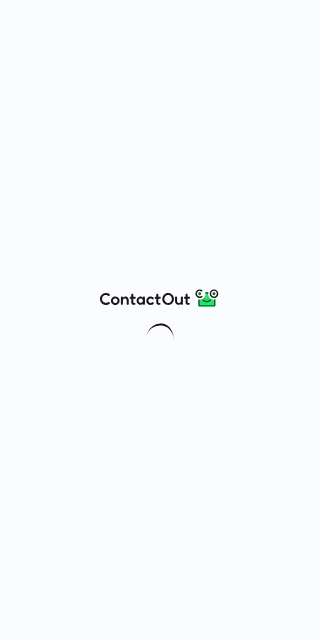 scroll, scrollTop: 0, scrollLeft: 0, axis: both 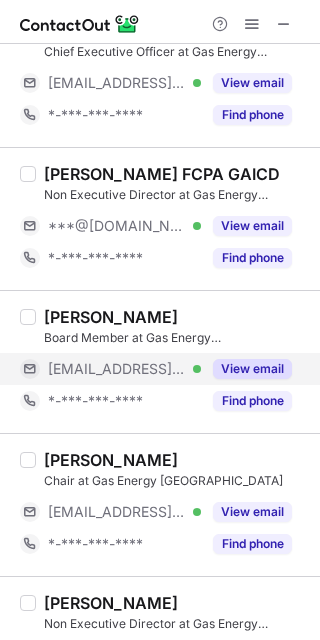 click on "View email" at bounding box center (252, 369) 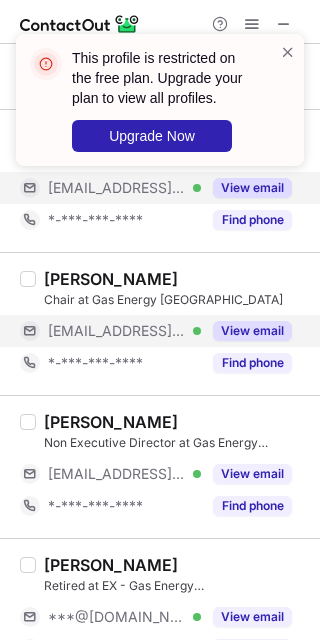 scroll, scrollTop: 600, scrollLeft: 0, axis: vertical 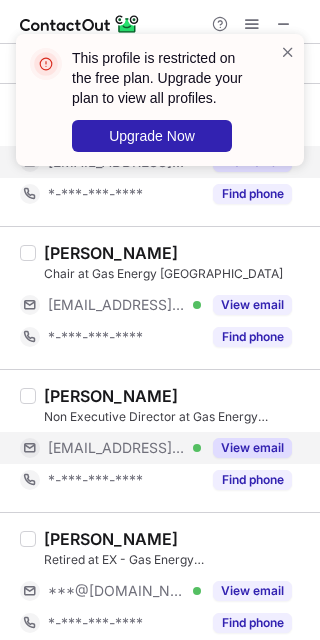 click on "View email" at bounding box center [252, 448] 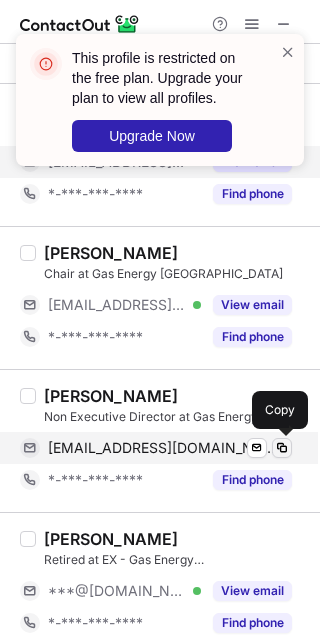 click at bounding box center [282, 448] 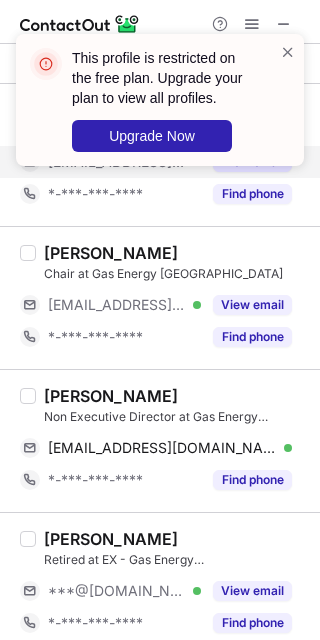 click on "Nick Rea" at bounding box center (111, 396) 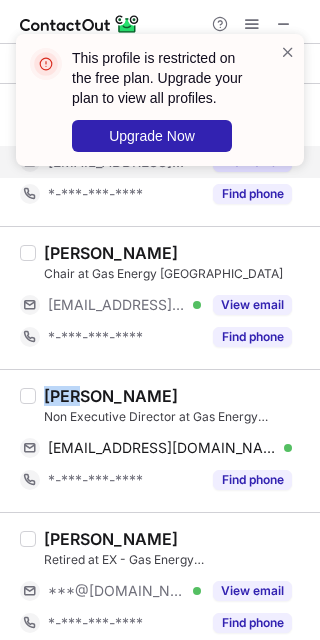 click on "Nick Rea" at bounding box center [111, 396] 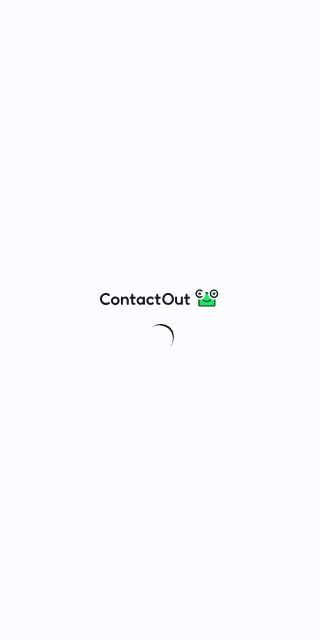 scroll, scrollTop: 0, scrollLeft: 0, axis: both 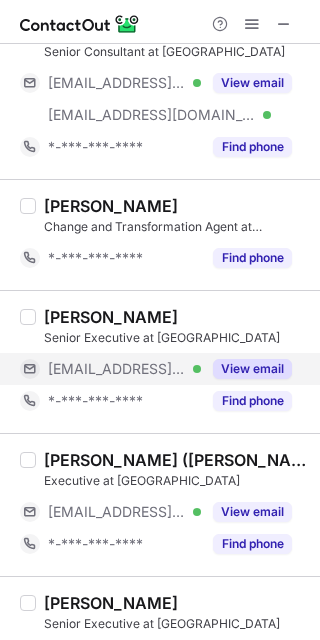 click on "View email" at bounding box center [252, 369] 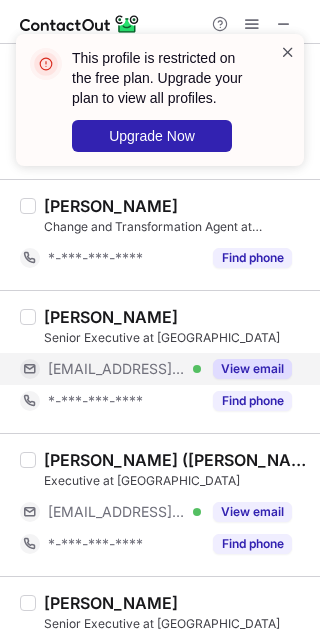 click at bounding box center [288, 52] 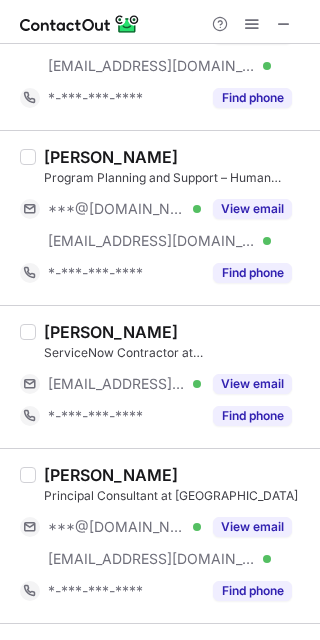 scroll, scrollTop: 2637, scrollLeft: 0, axis: vertical 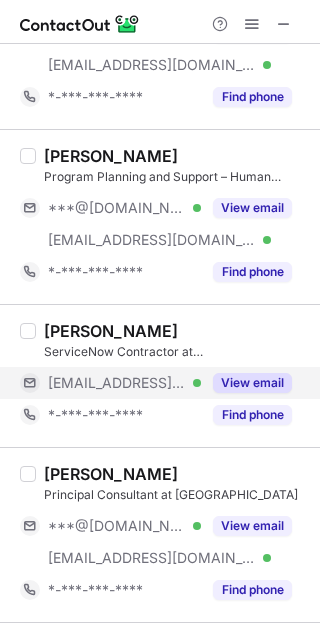click on "View email" at bounding box center (252, 383) 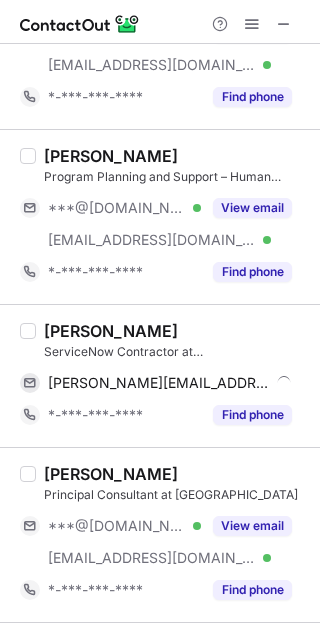 click on "James Noja" at bounding box center [111, 331] 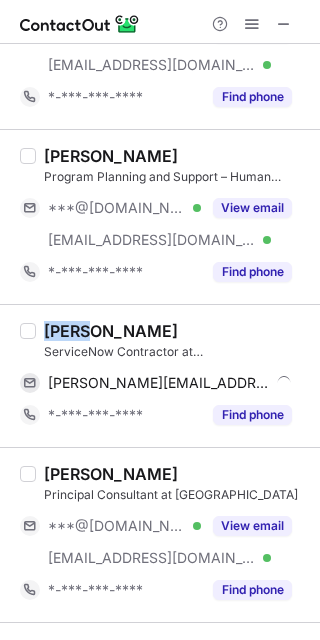click on "James Noja" at bounding box center [111, 331] 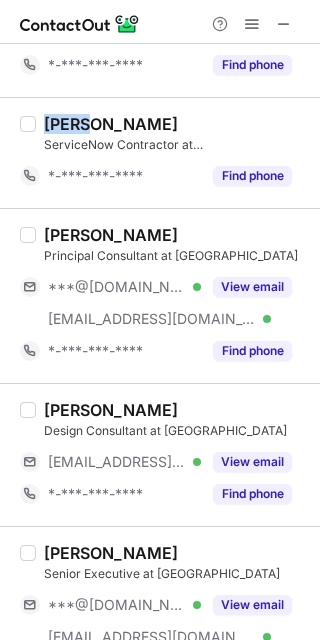 scroll, scrollTop: 2845, scrollLeft: 0, axis: vertical 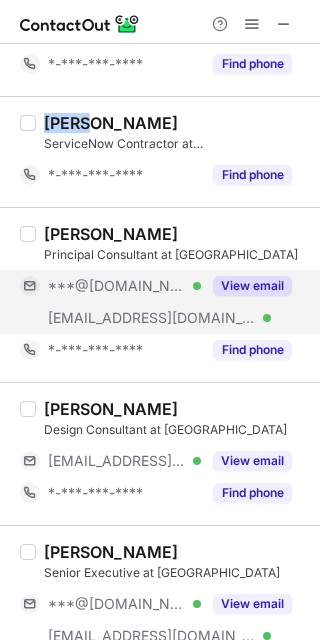 click on "View email" at bounding box center [252, 286] 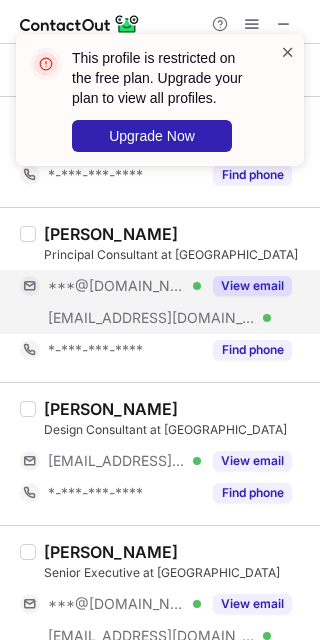 click at bounding box center (288, 52) 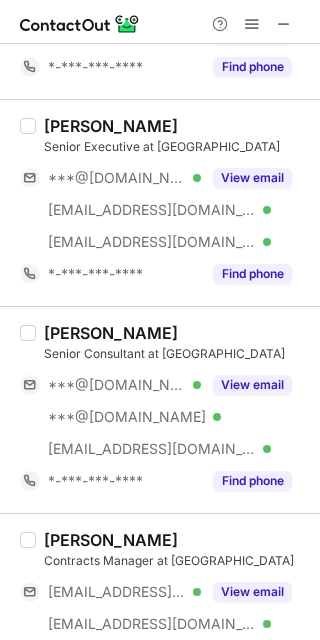 scroll, scrollTop: 3282, scrollLeft: 0, axis: vertical 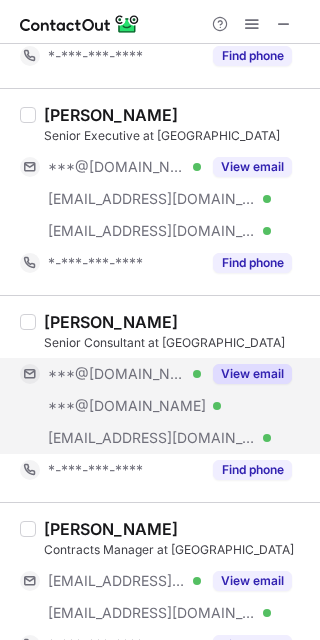 click on "View email" at bounding box center (252, 374) 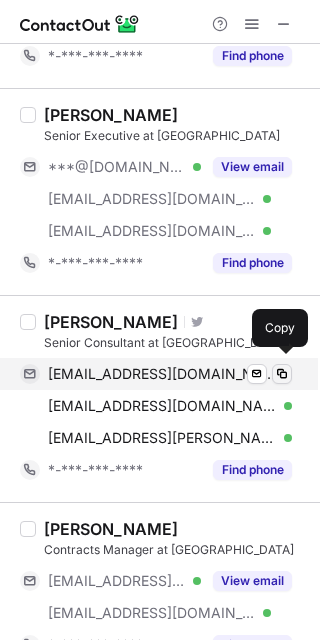 click at bounding box center (282, 374) 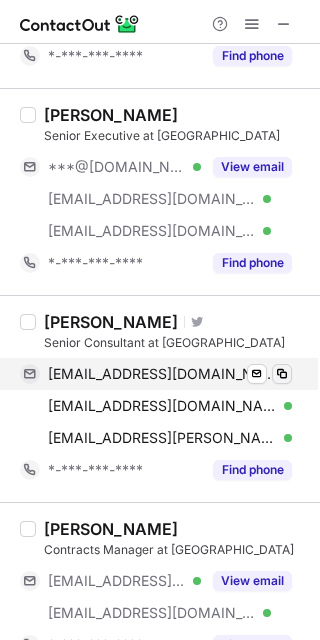 click at bounding box center [282, 374] 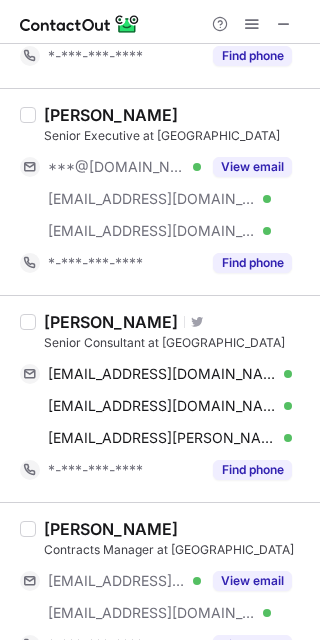 click on "Tori Curtis" at bounding box center (111, 322) 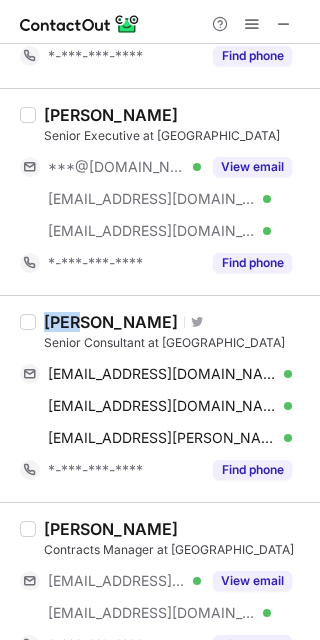 click on "Tori Curtis" at bounding box center [111, 322] 